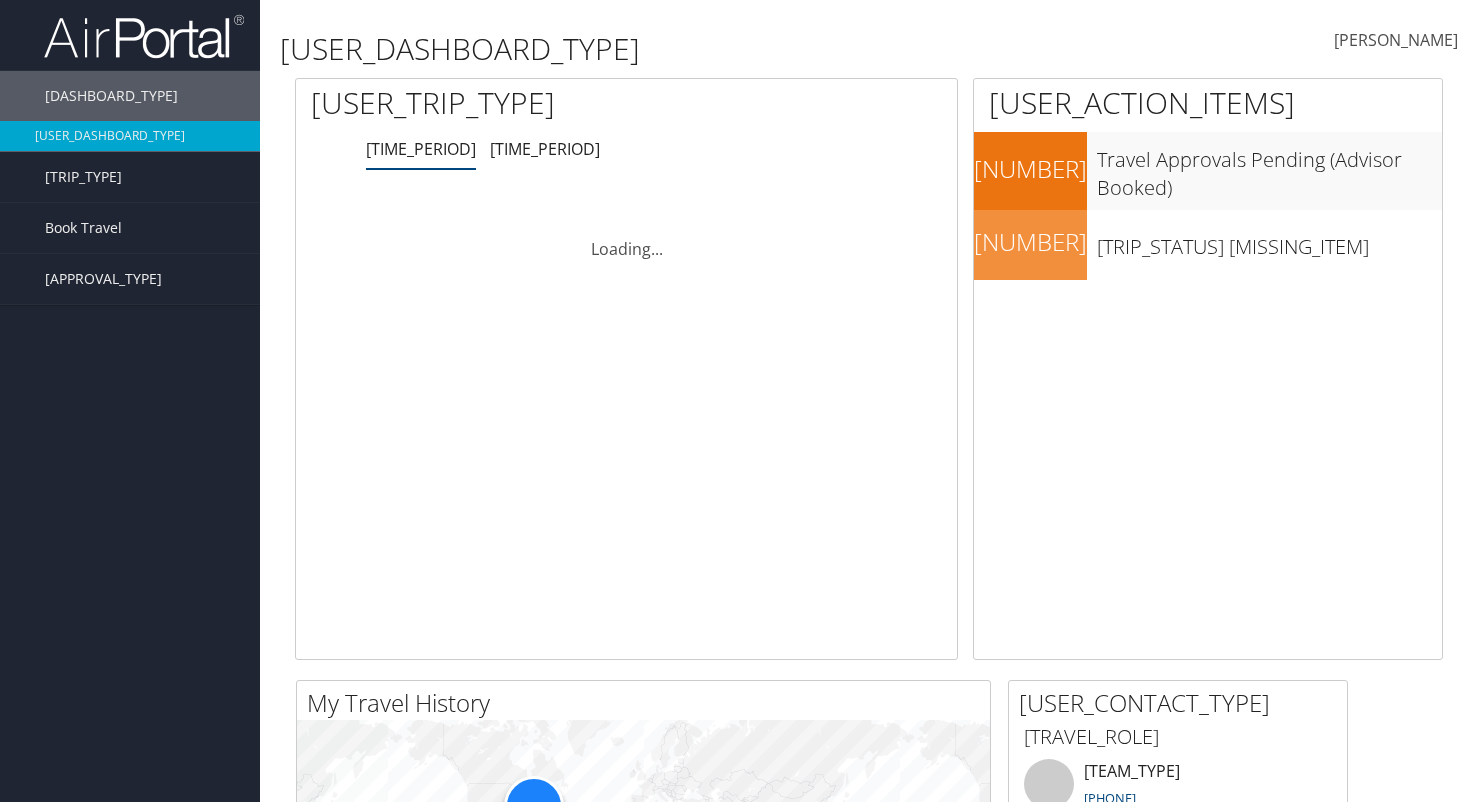 scroll, scrollTop: 0, scrollLeft: 0, axis: both 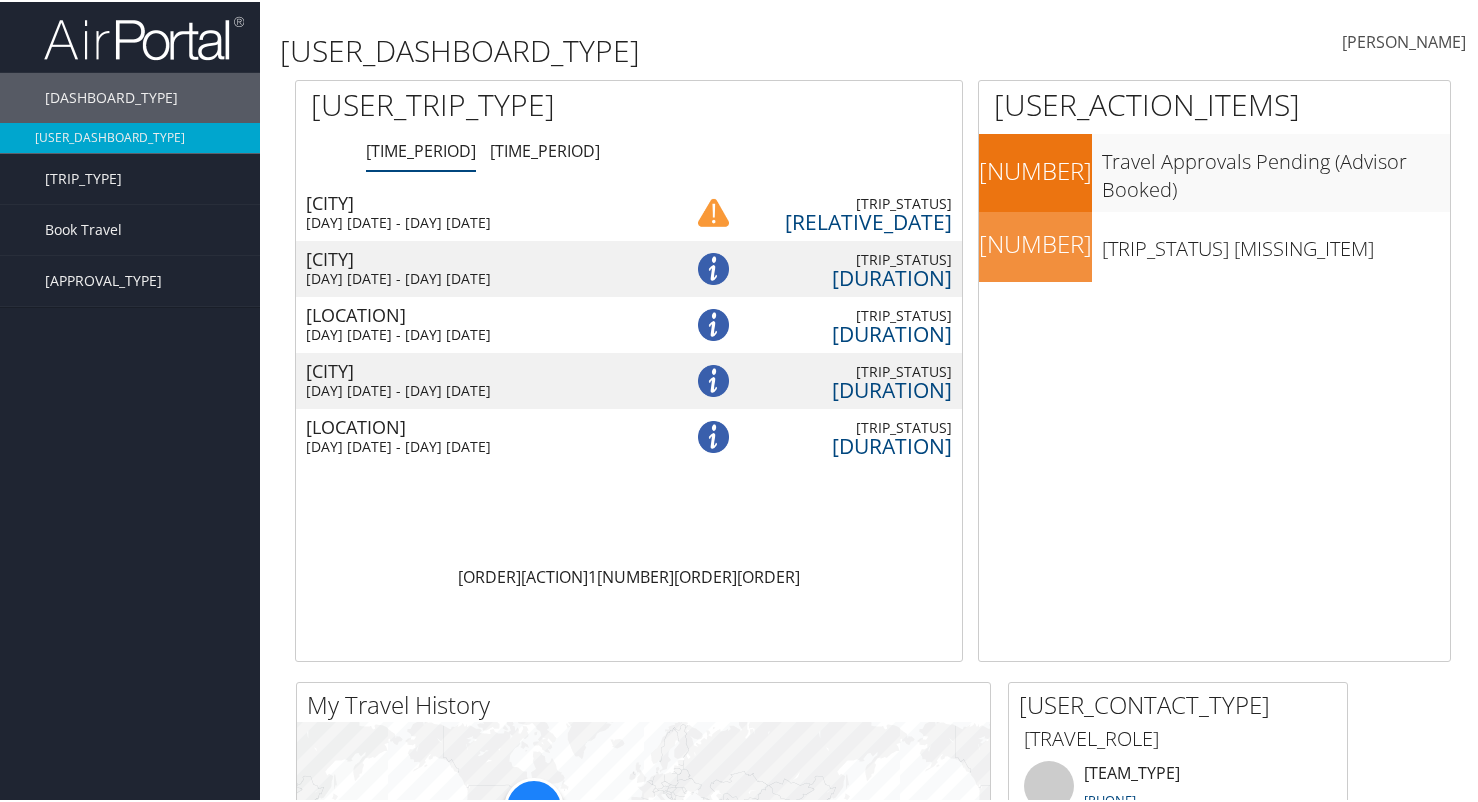 click on "Daytona Beach" at bounding box center [480, 201] 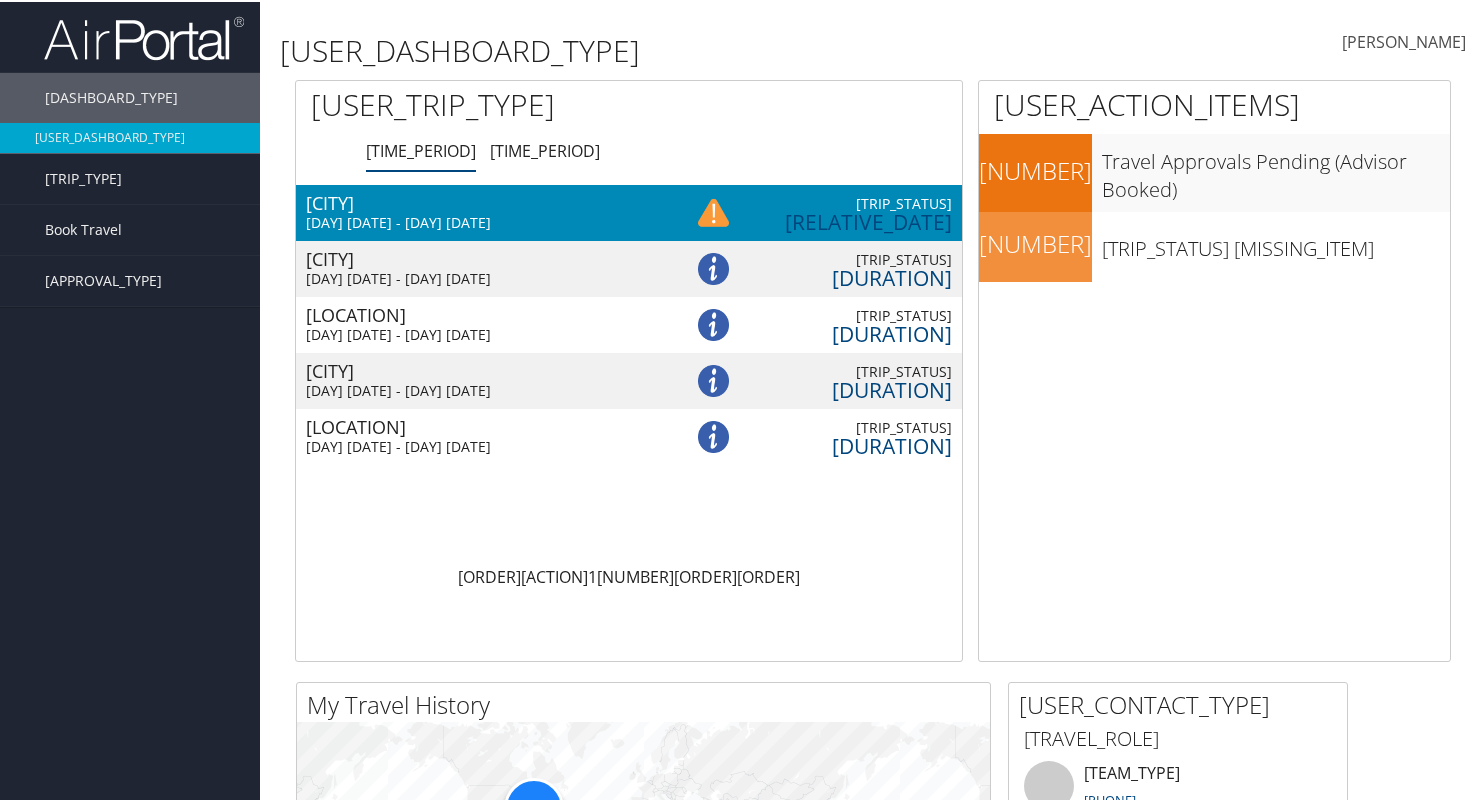 click on "[CITY]" at bounding box center [480, 201] 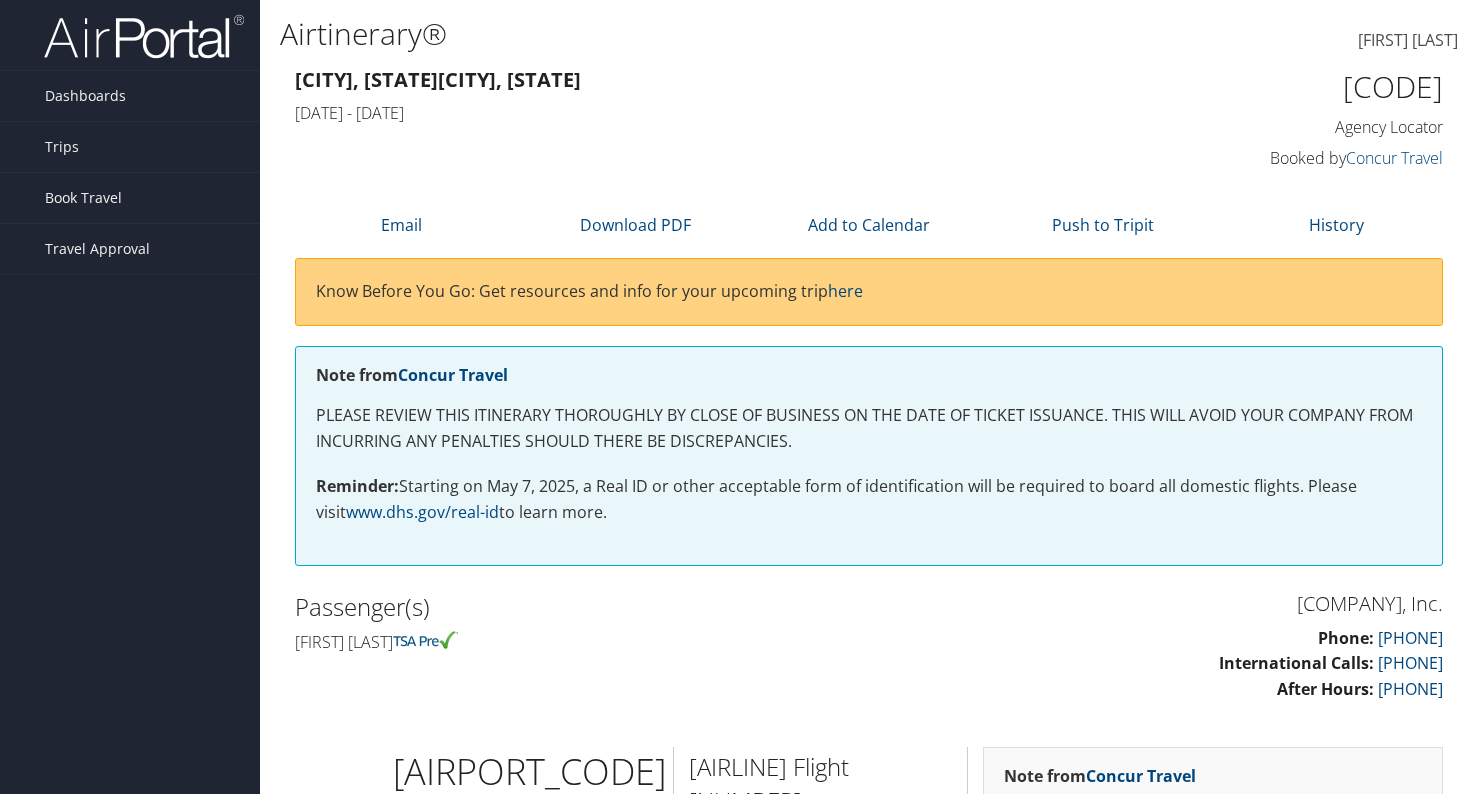 scroll, scrollTop: 0, scrollLeft: 0, axis: both 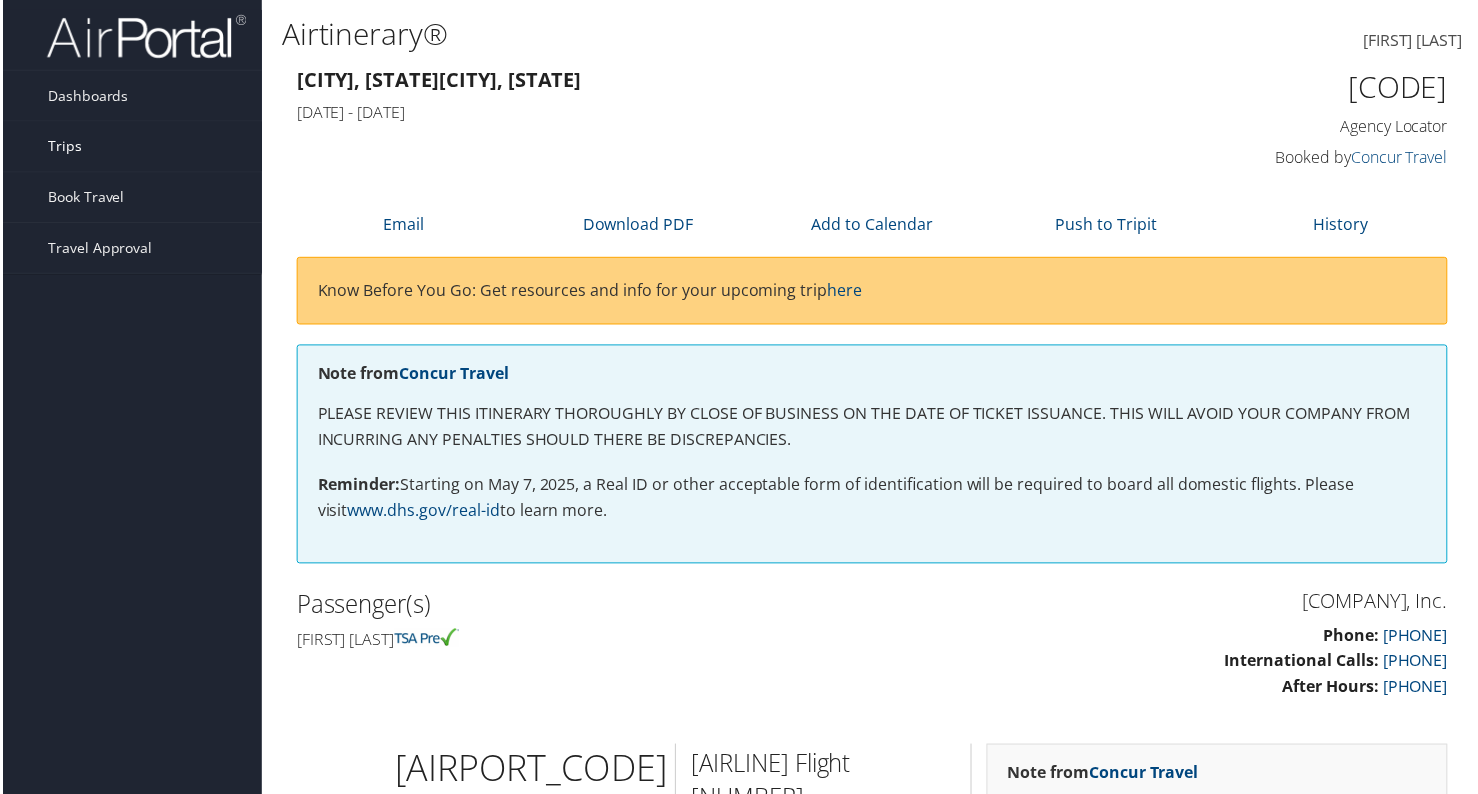 click on "Trips" at bounding box center (62, 147) 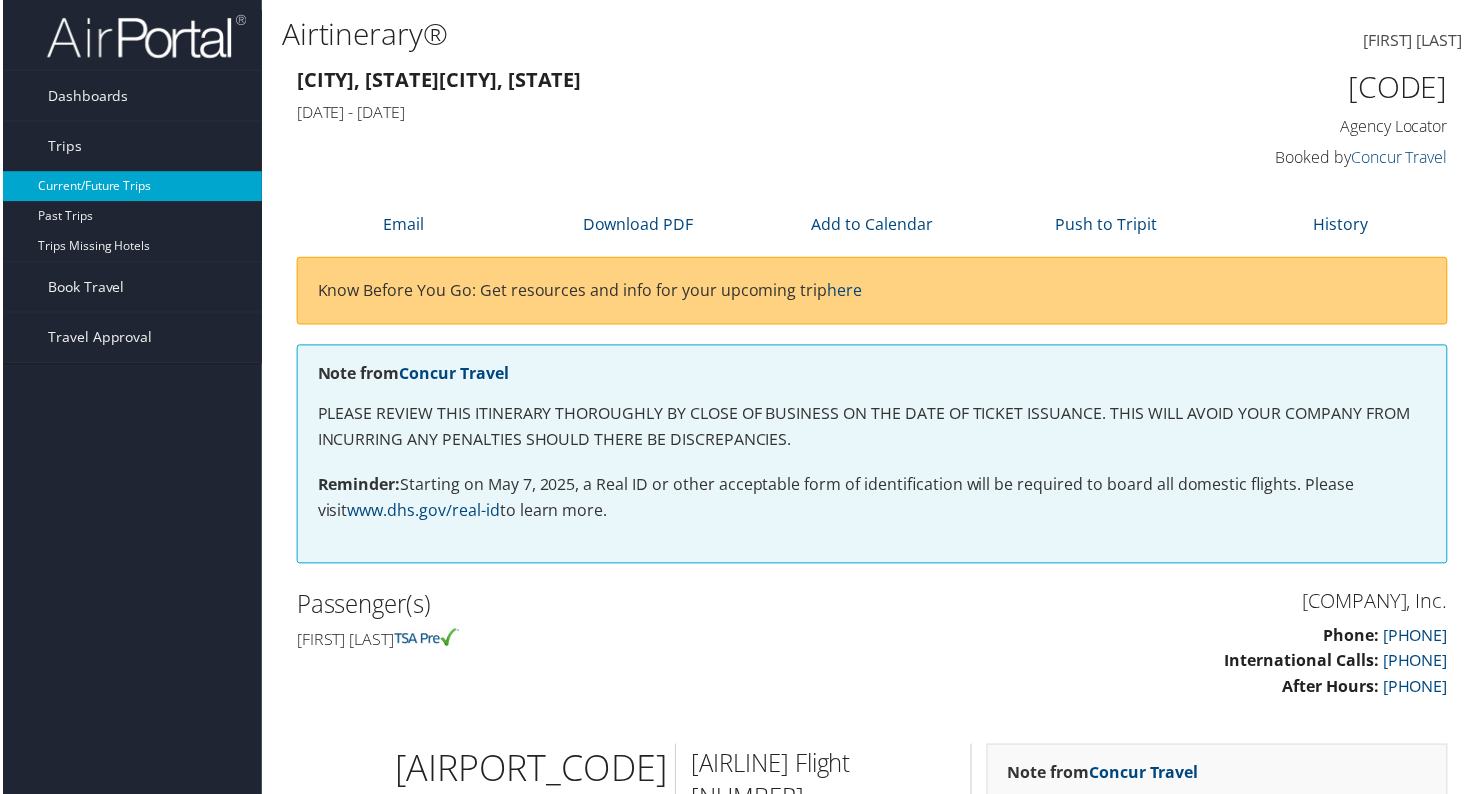 click on "Current/Future Trips" at bounding box center (130, 187) 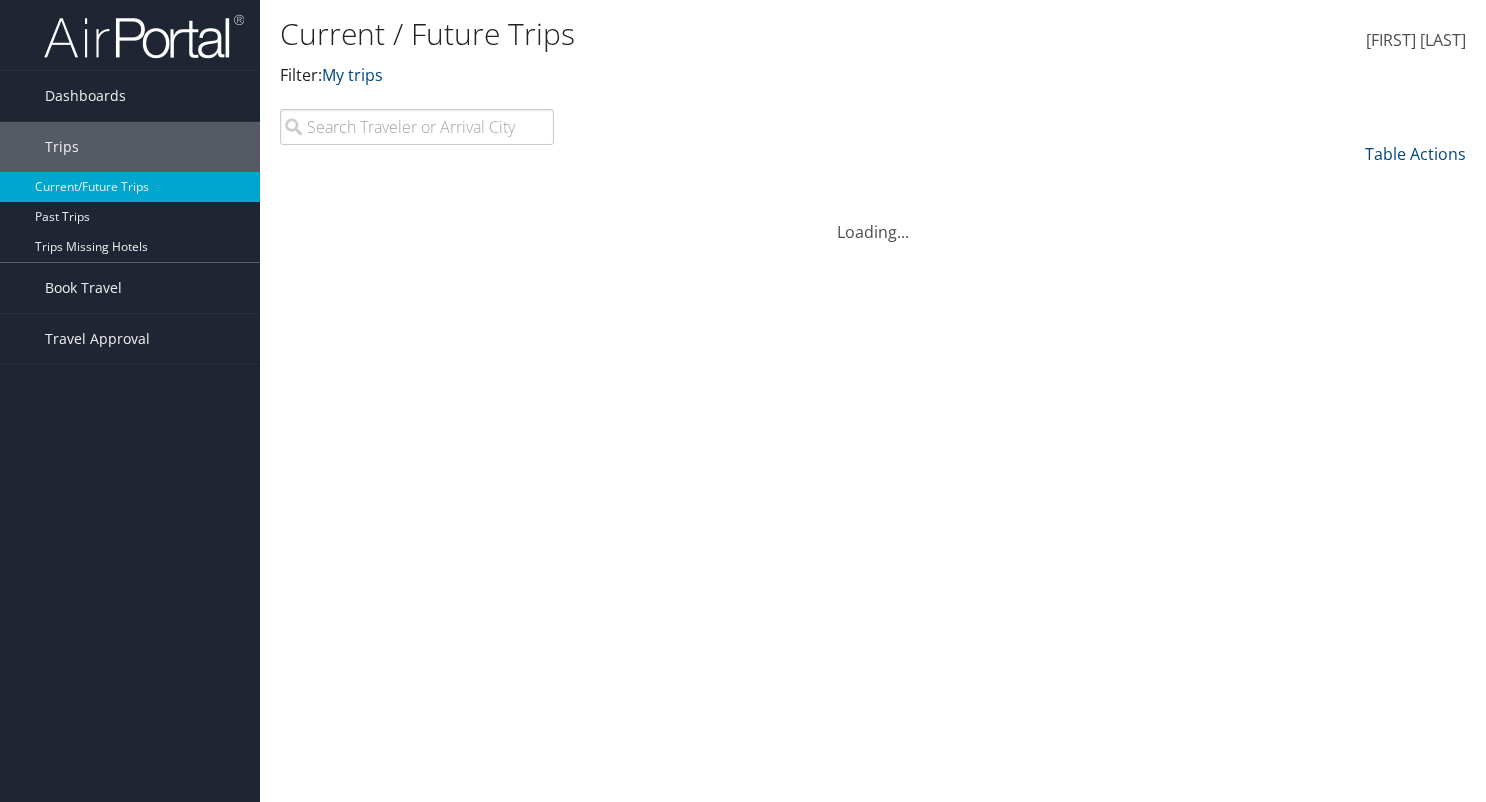 scroll, scrollTop: 0, scrollLeft: 0, axis: both 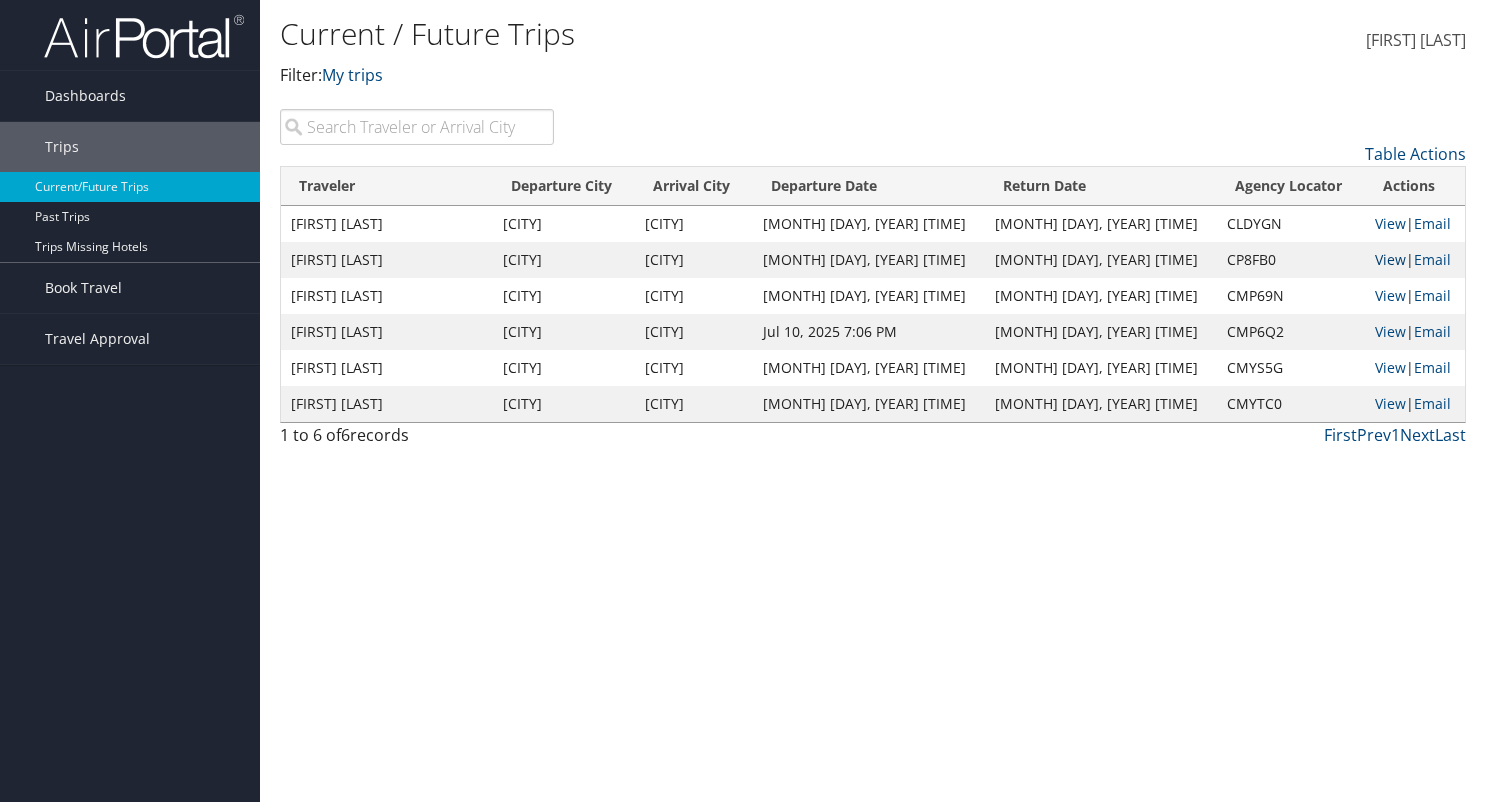 click on "View" at bounding box center [1390, 259] 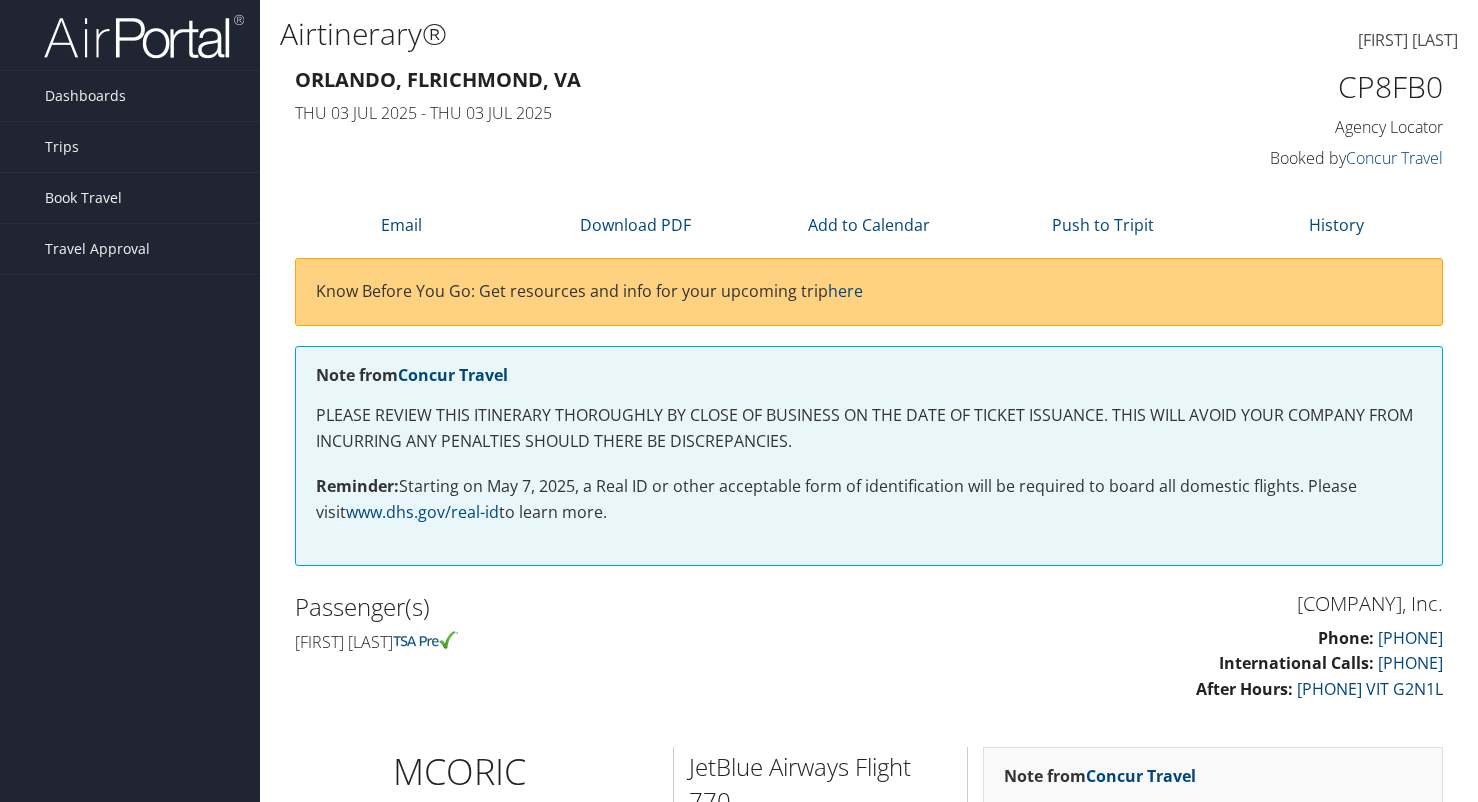 scroll, scrollTop: 0, scrollLeft: 0, axis: both 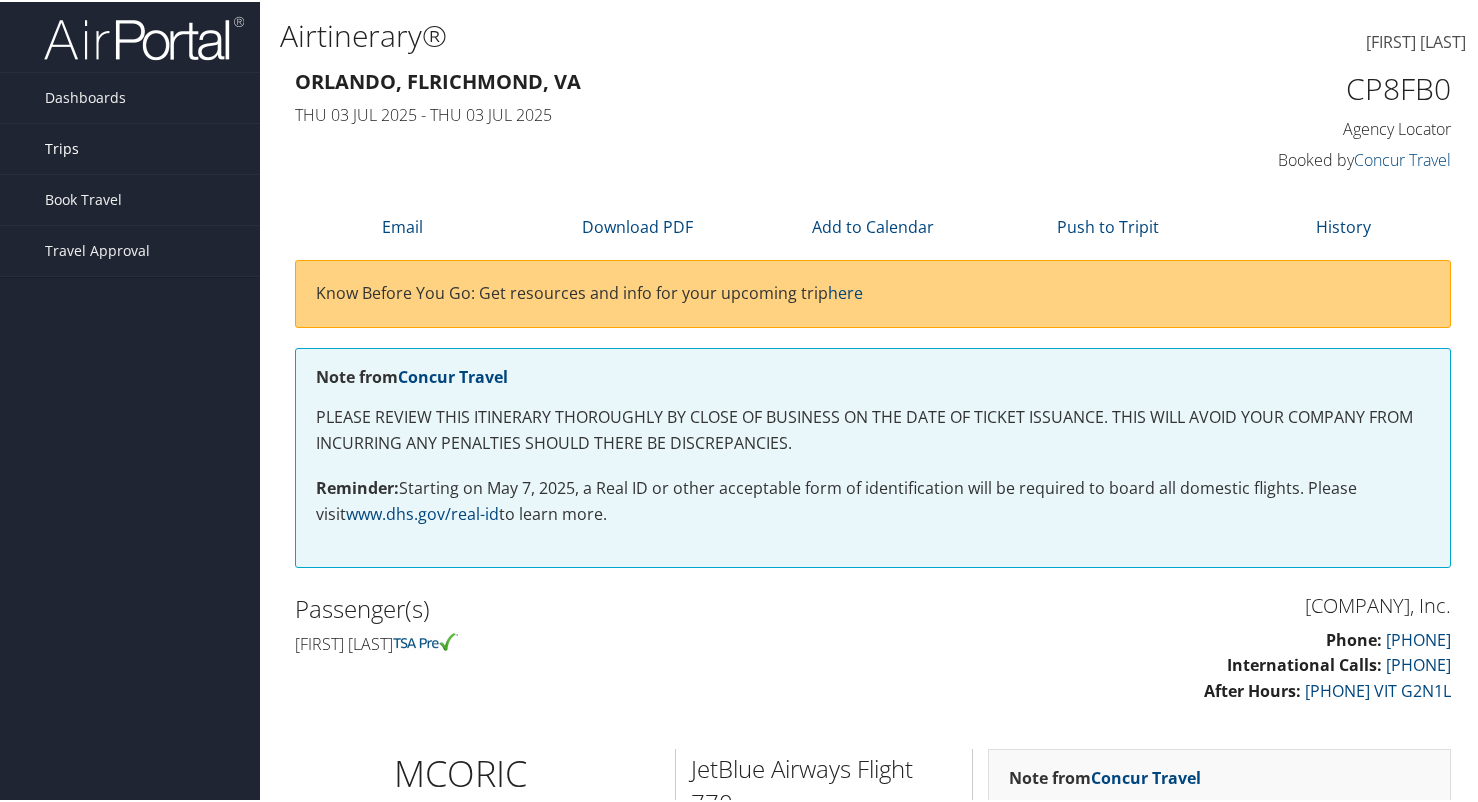 click on "Trips" at bounding box center (62, 147) 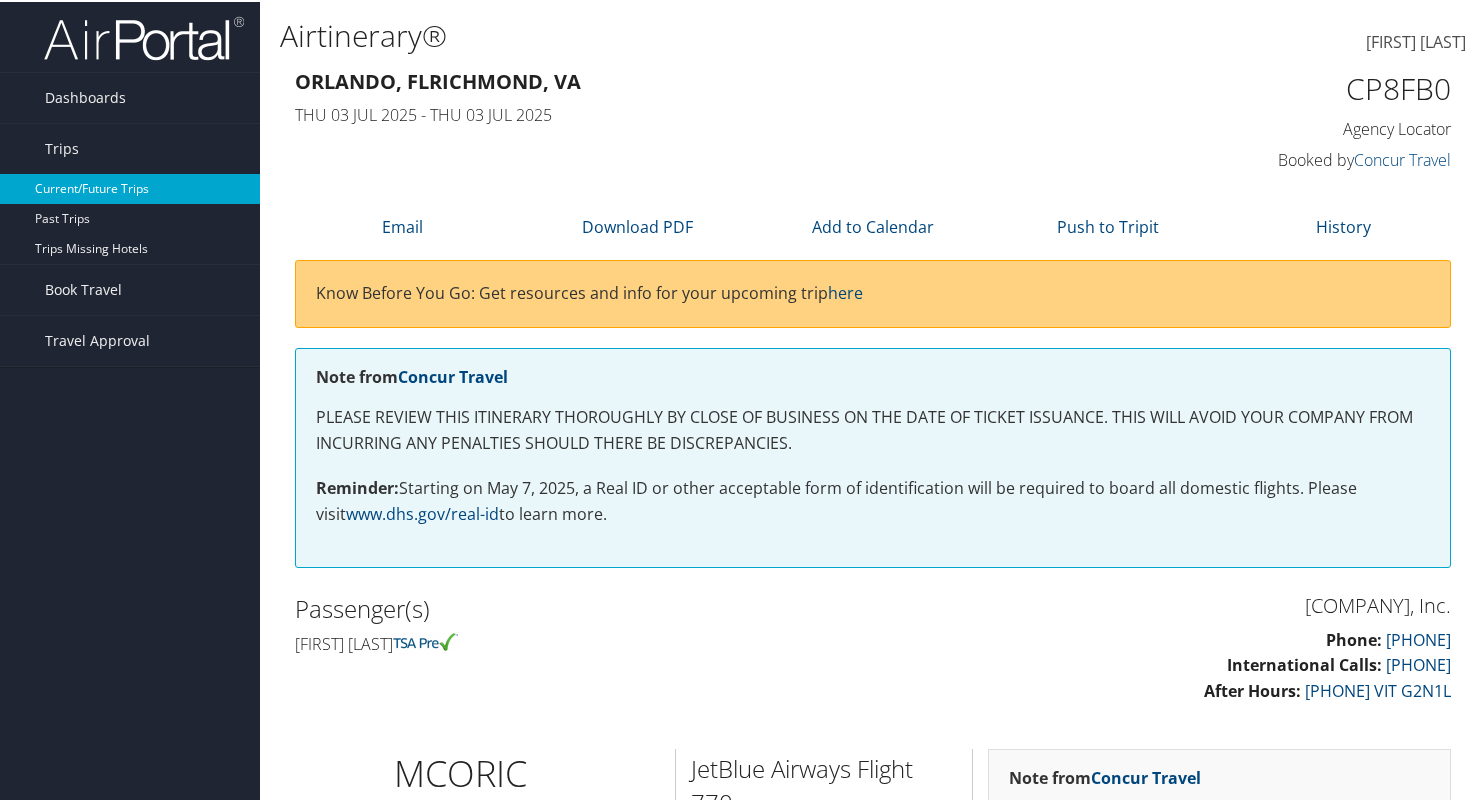 click on "Current/Future Trips" at bounding box center [130, 187] 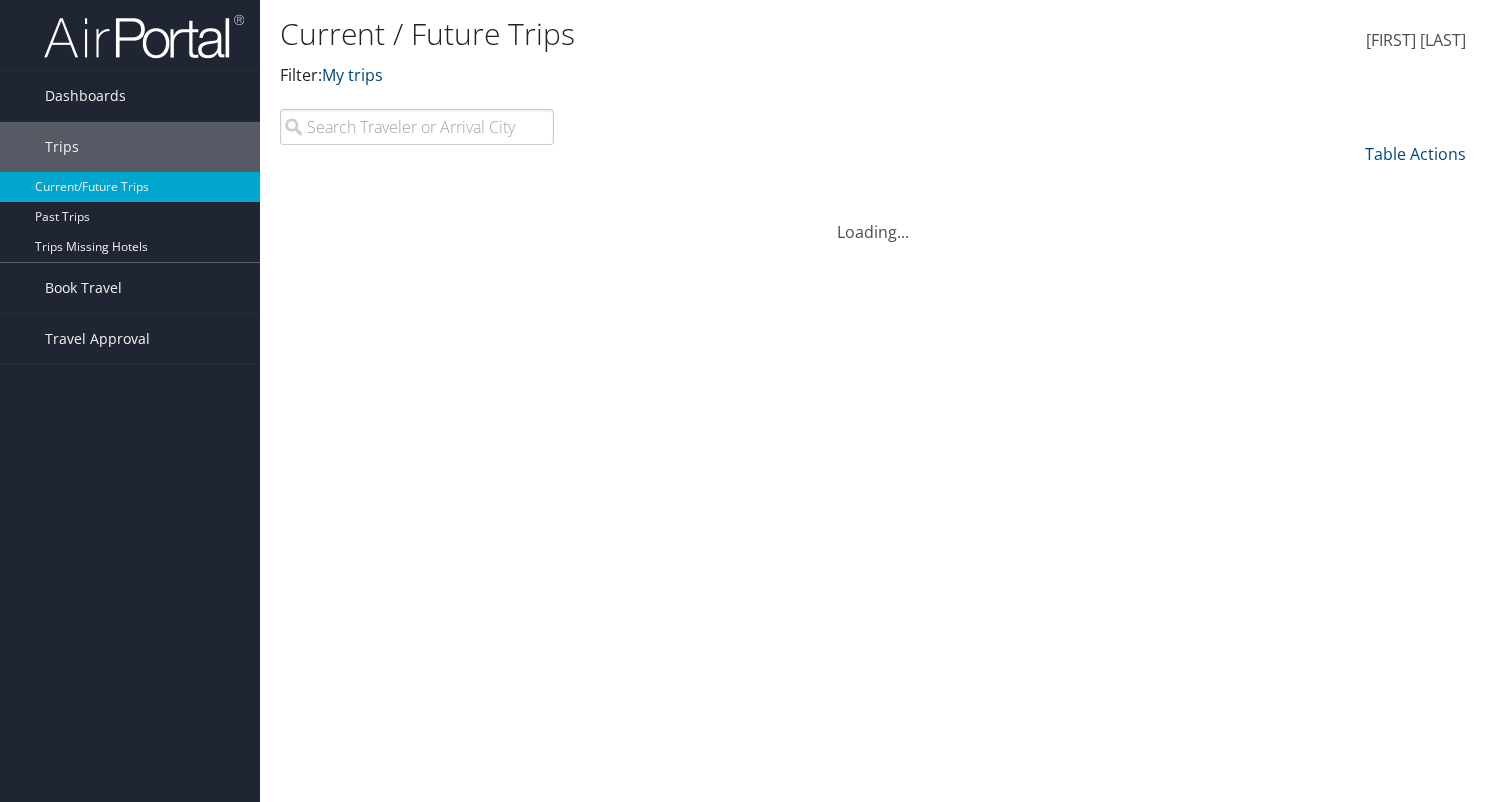scroll, scrollTop: 0, scrollLeft: 0, axis: both 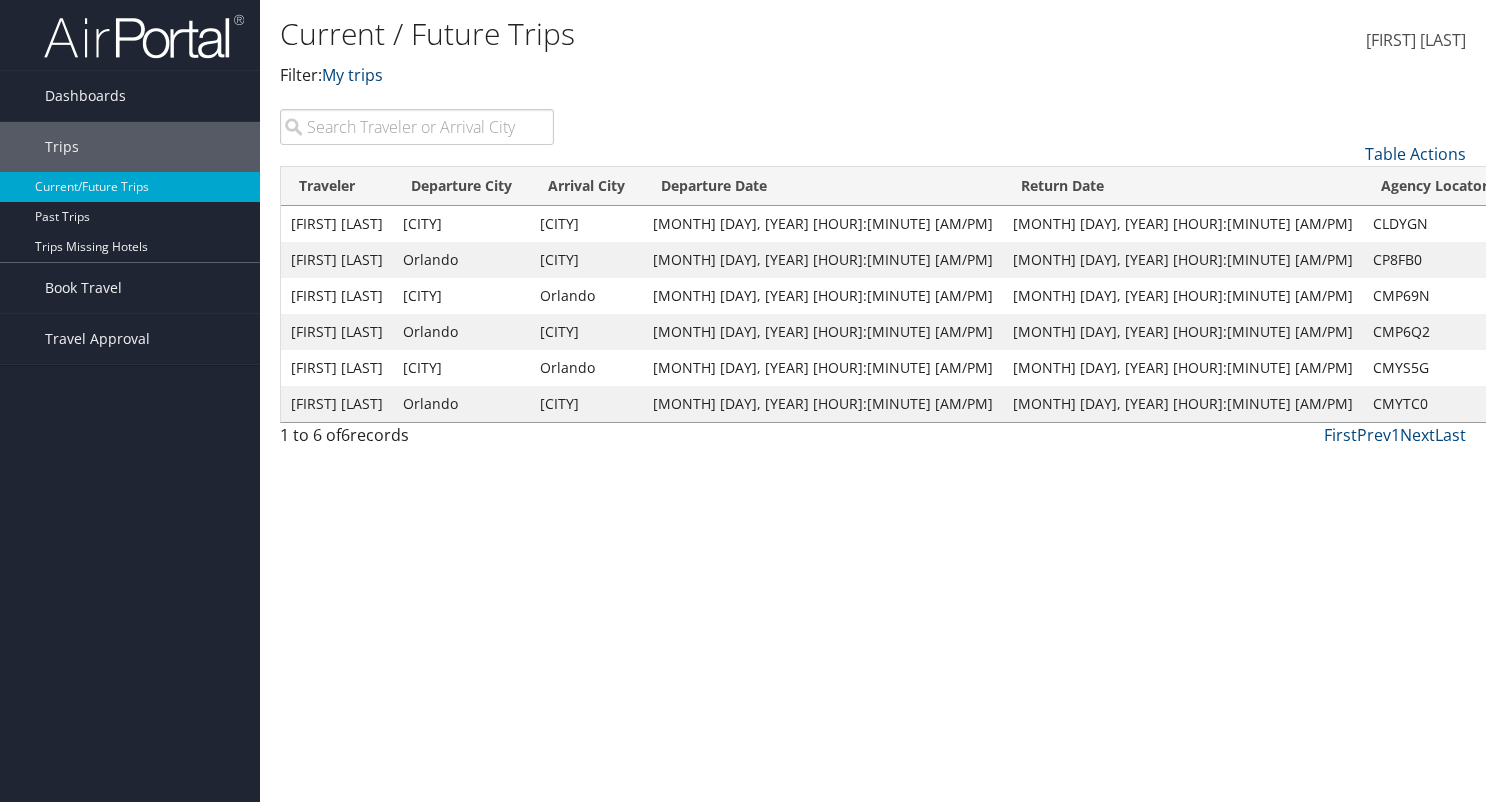 click on "View" at bounding box center (1531, 295) 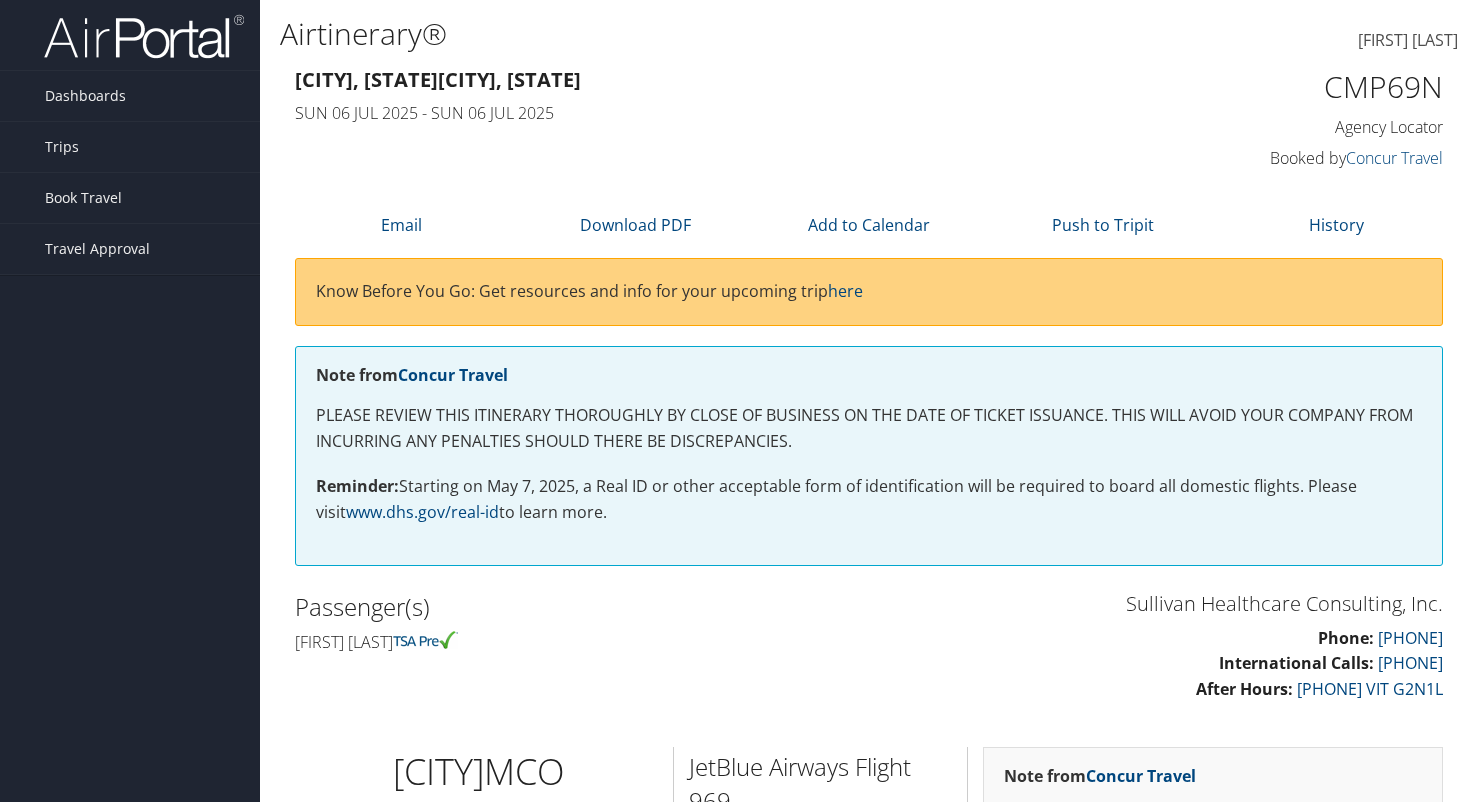 scroll, scrollTop: 0, scrollLeft: 0, axis: both 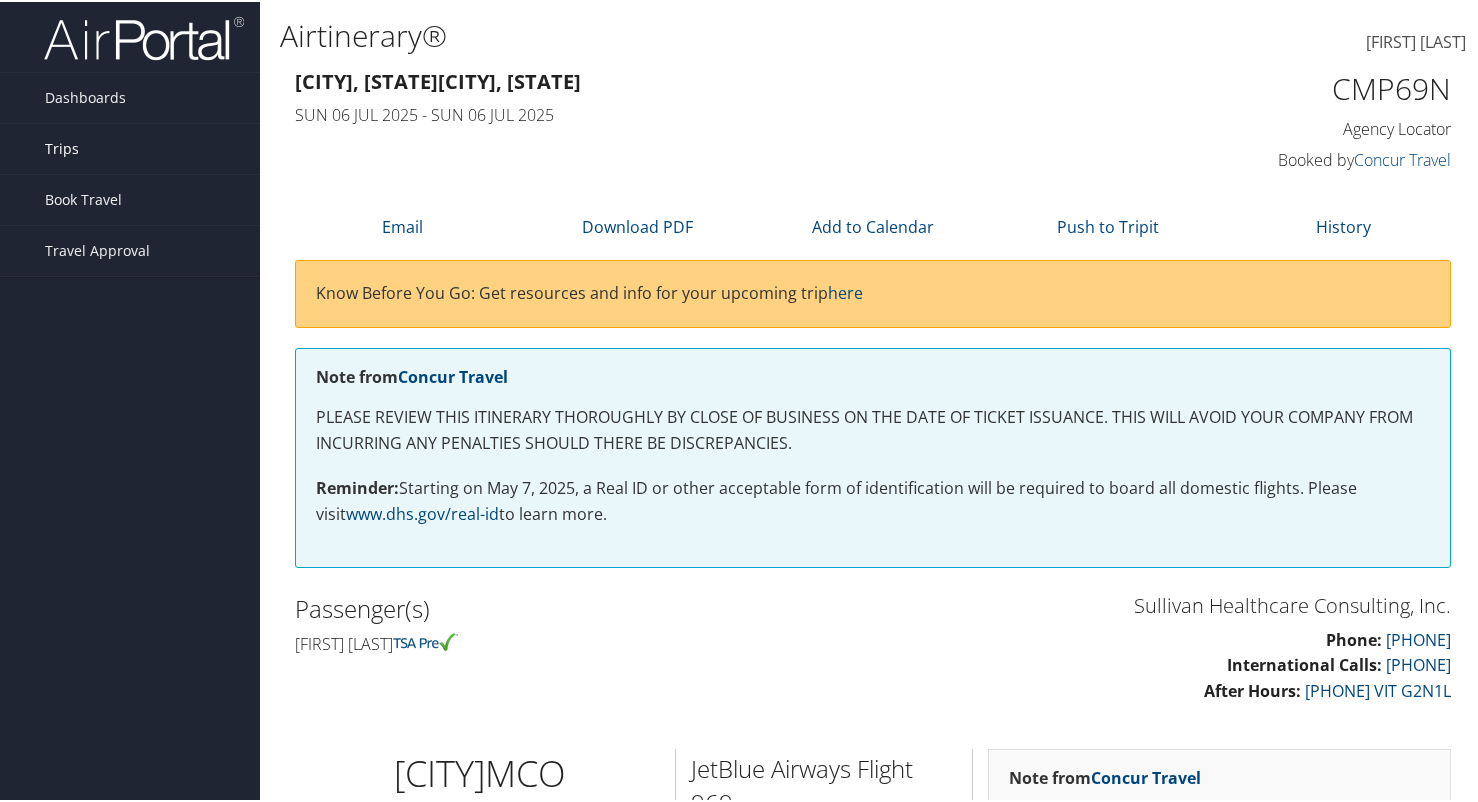 click on "Trips" at bounding box center [62, 147] 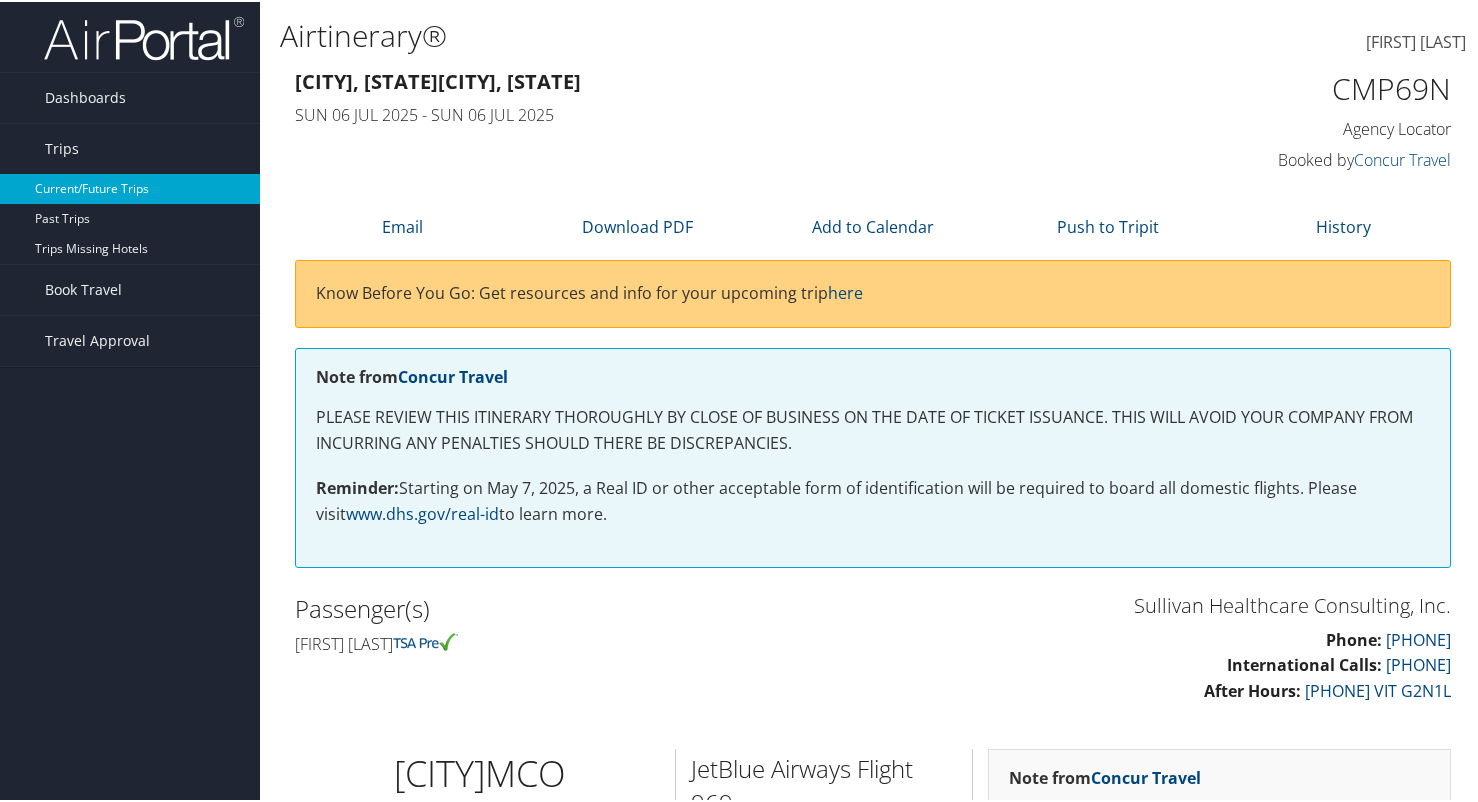 click on "Current/Future Trips" at bounding box center [130, 187] 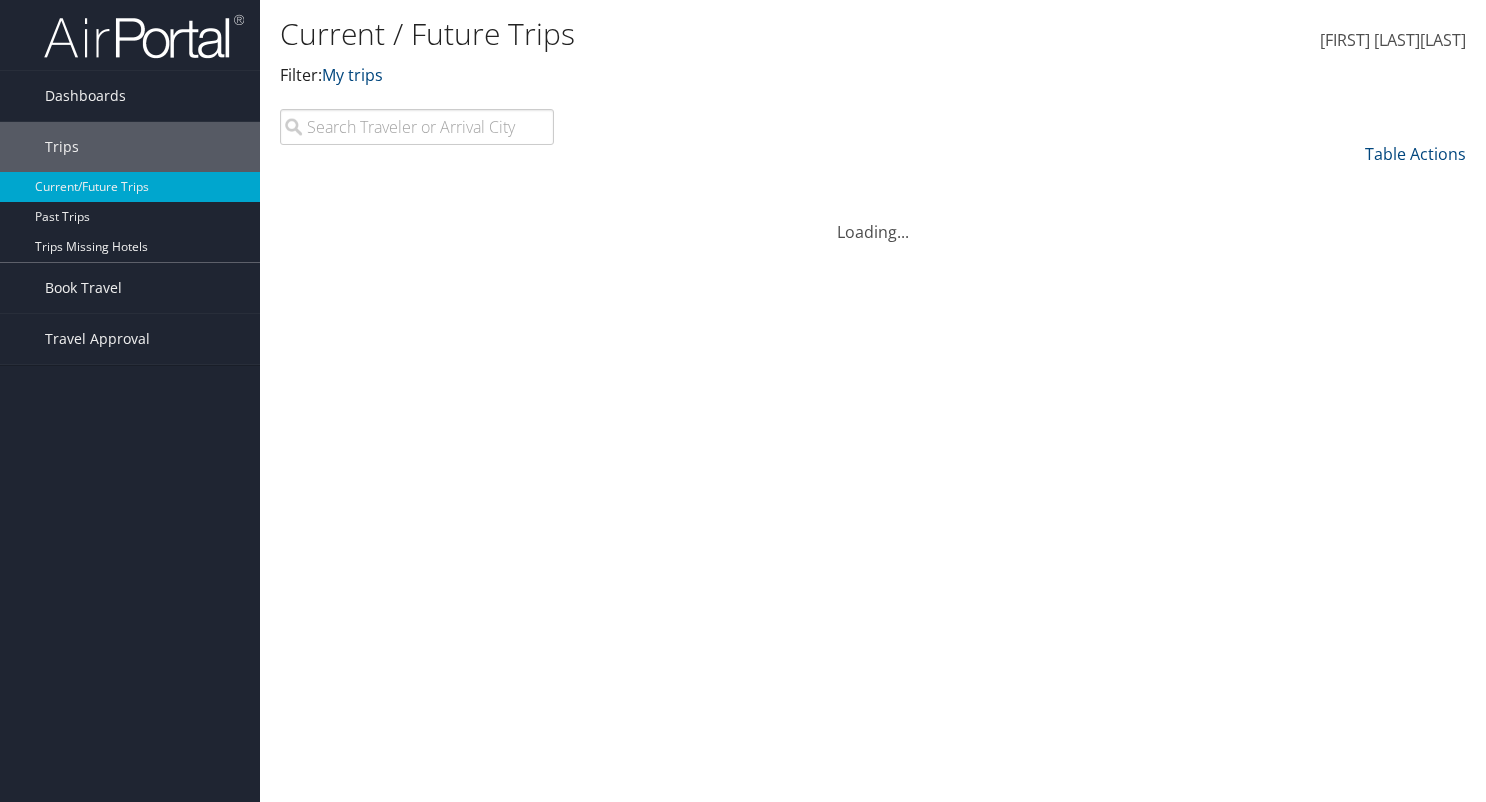 scroll, scrollTop: 0, scrollLeft: 0, axis: both 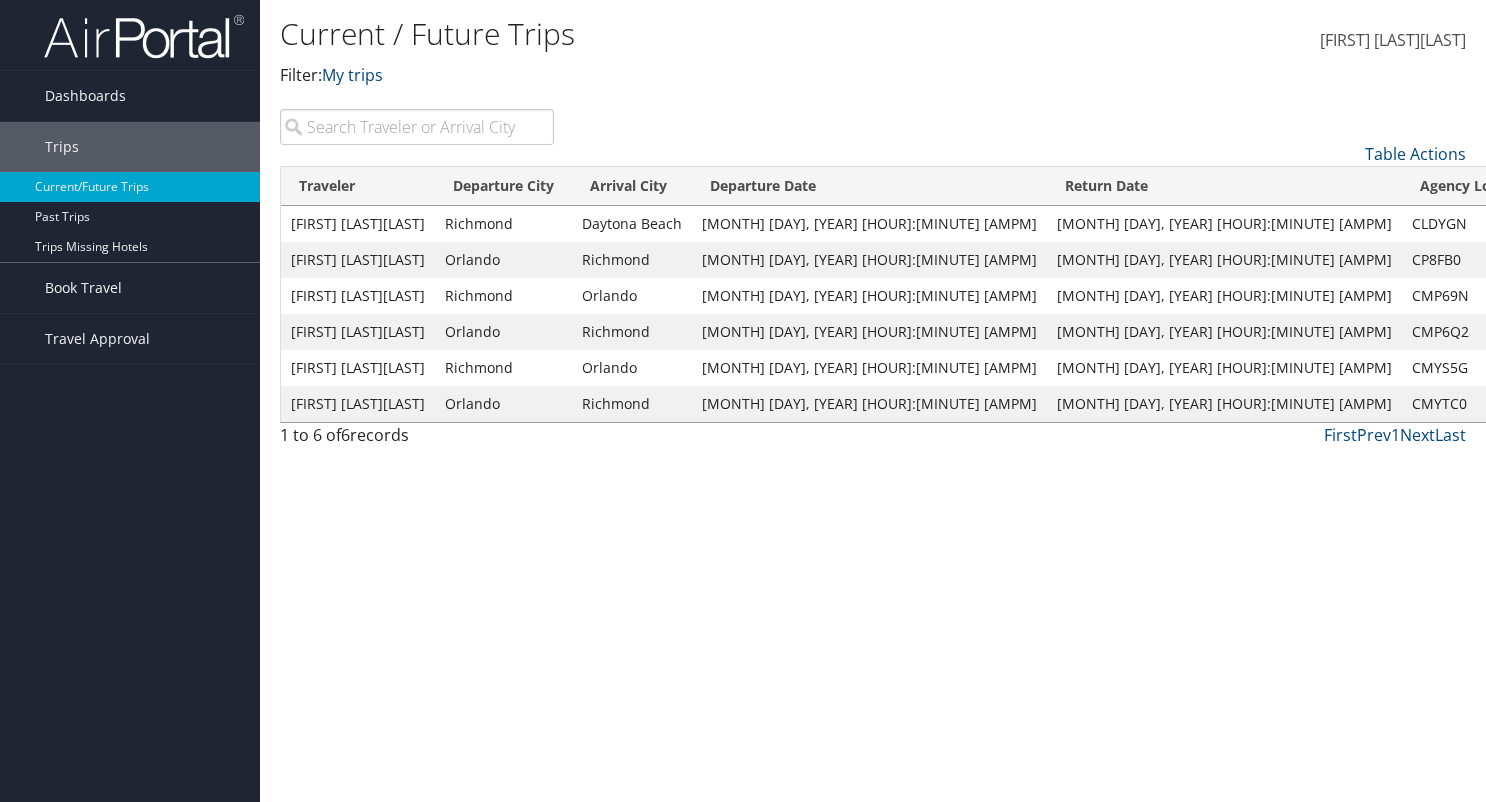 click on "View" at bounding box center [1570, 331] 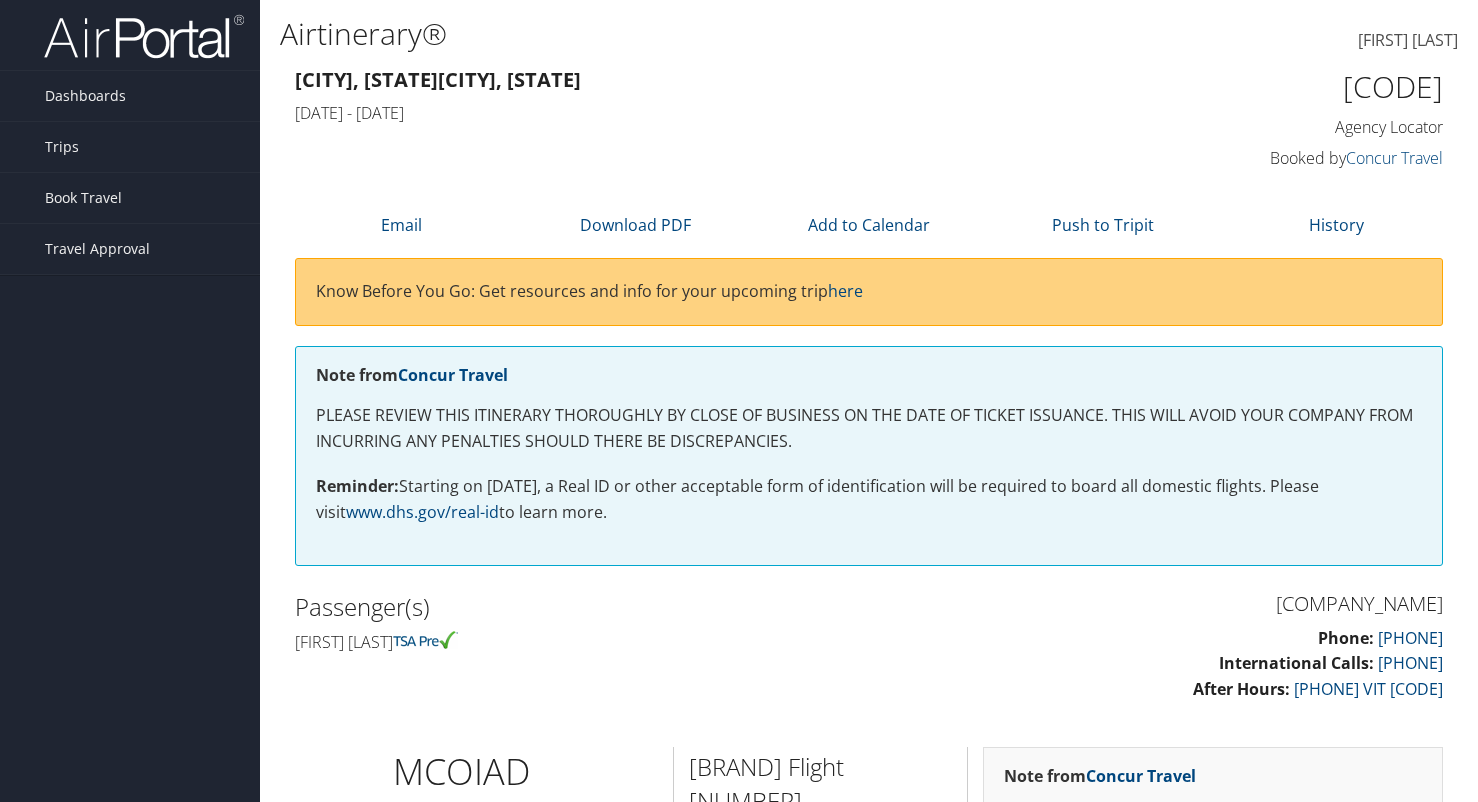 scroll, scrollTop: 0, scrollLeft: 0, axis: both 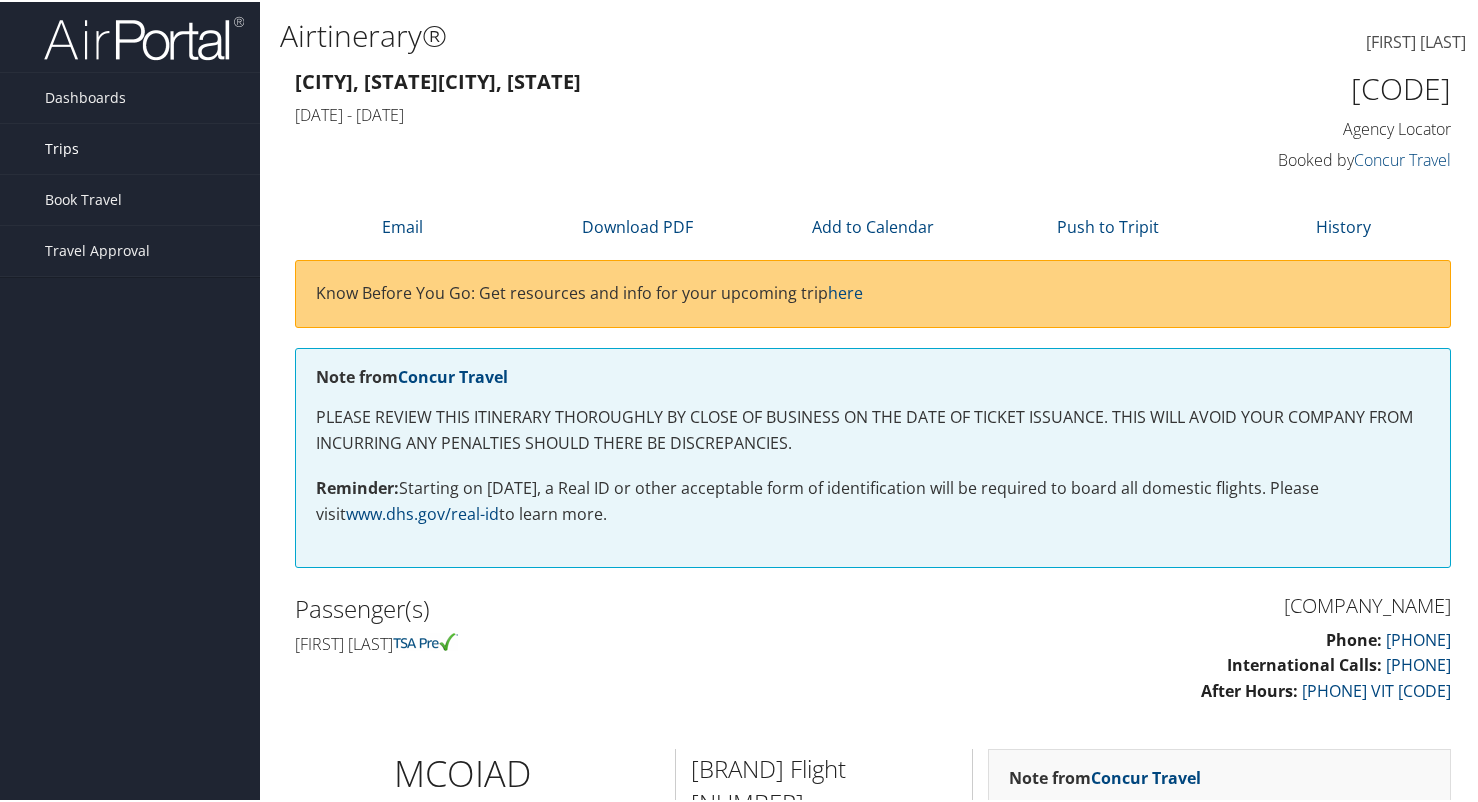 click on "[TRIP_TYPE]" at bounding box center (62, 147) 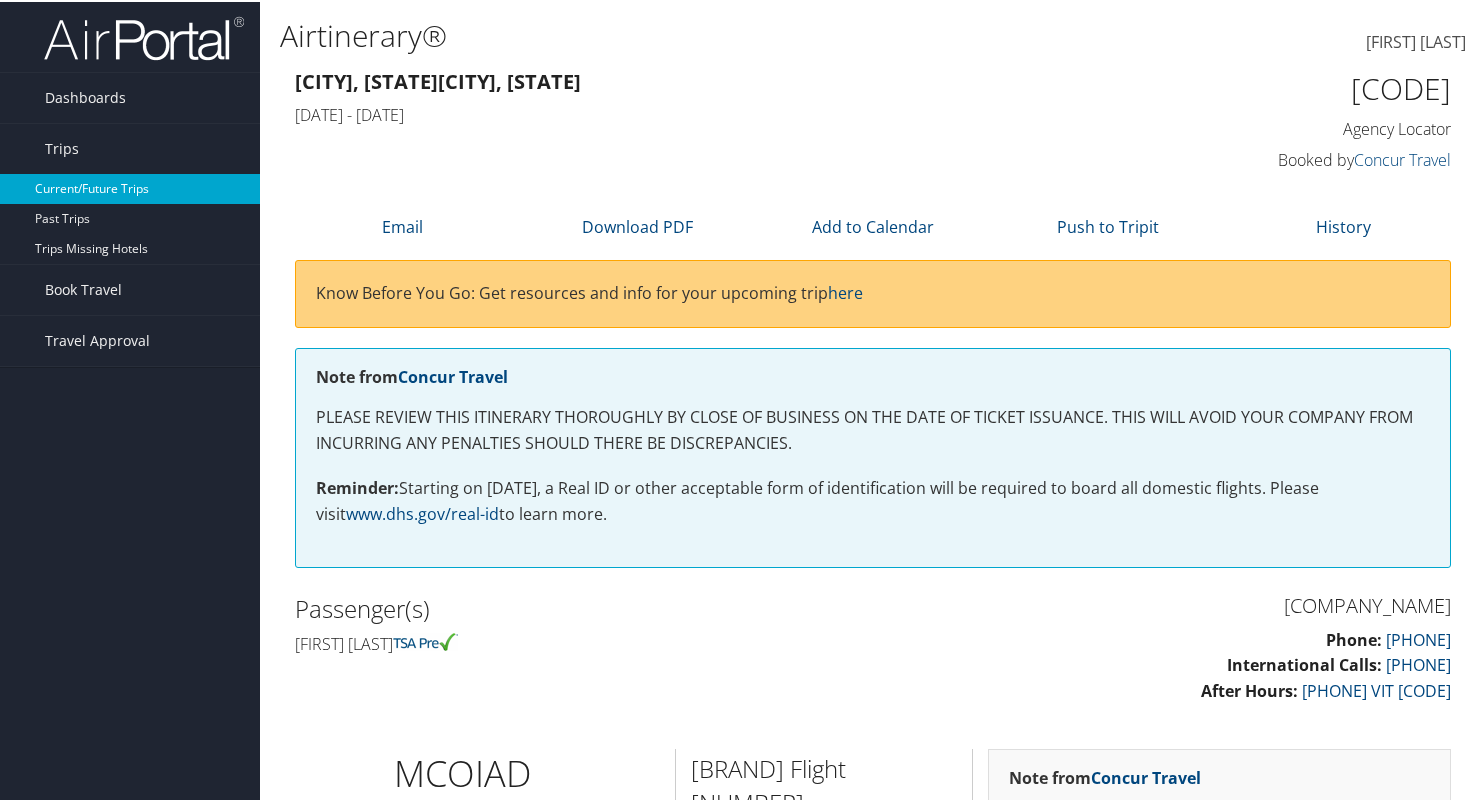click on "Current/Future Trips" at bounding box center (130, 187) 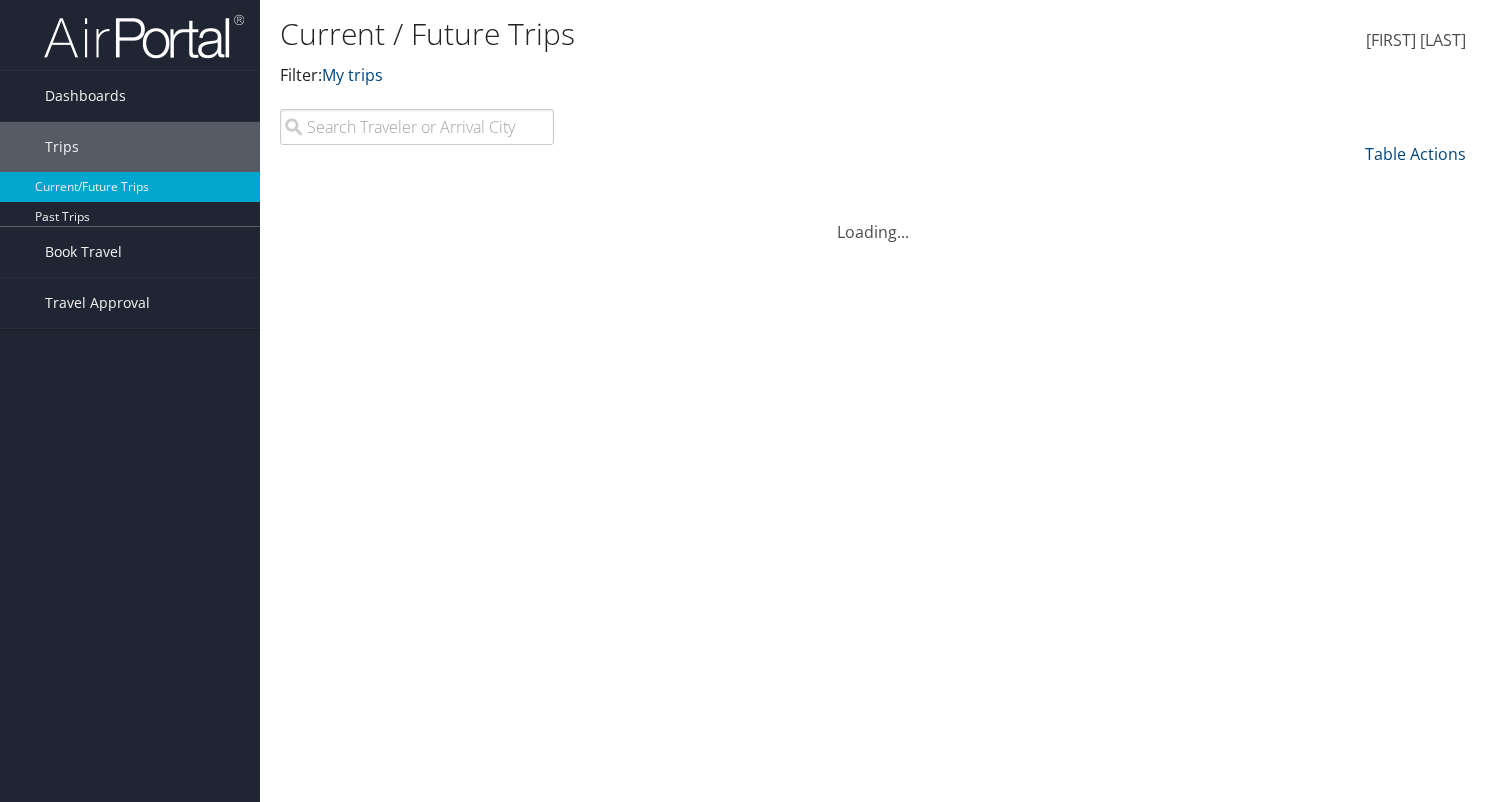 scroll, scrollTop: 0, scrollLeft: 0, axis: both 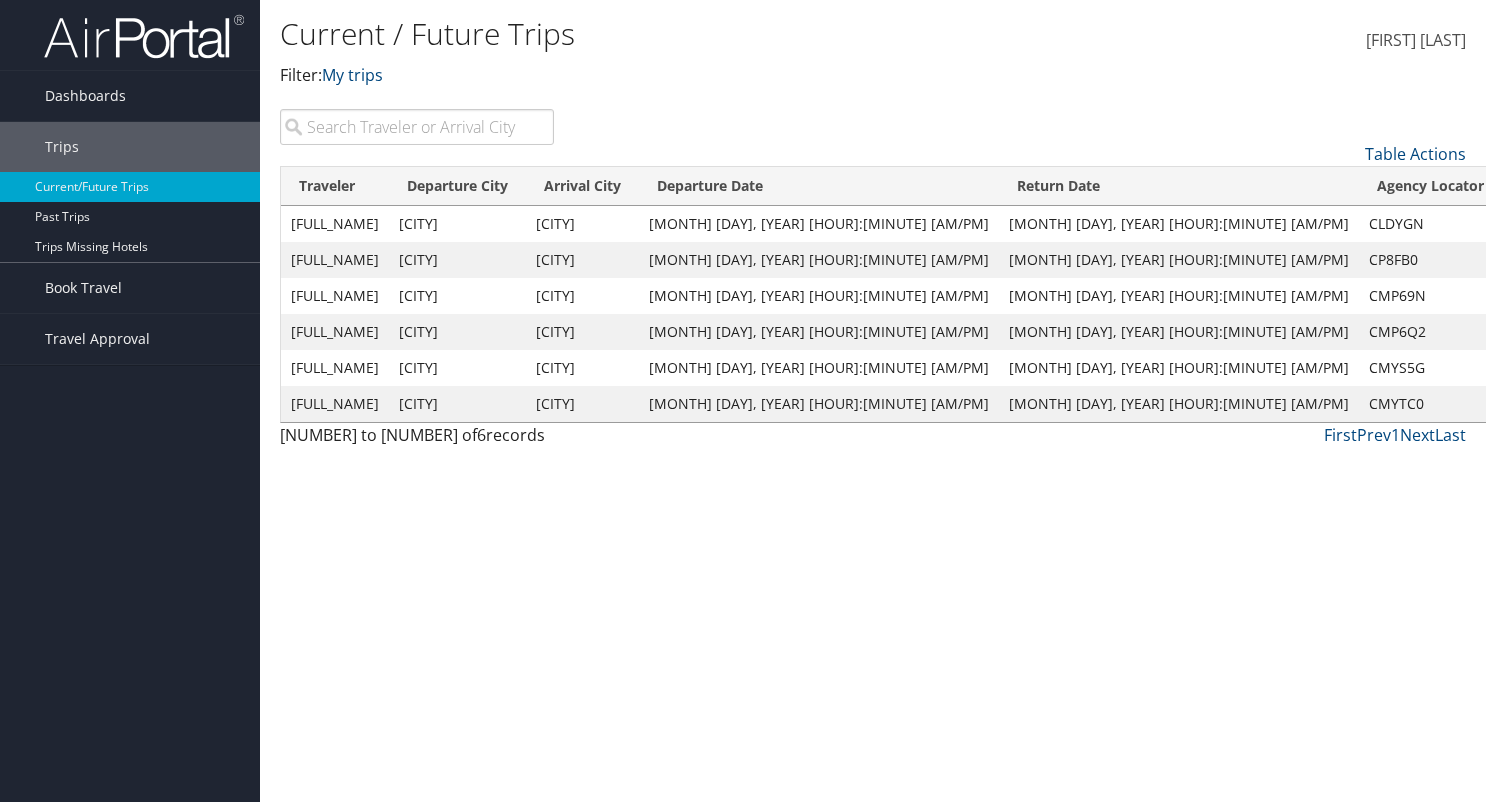 click on "View" at bounding box center (1527, 367) 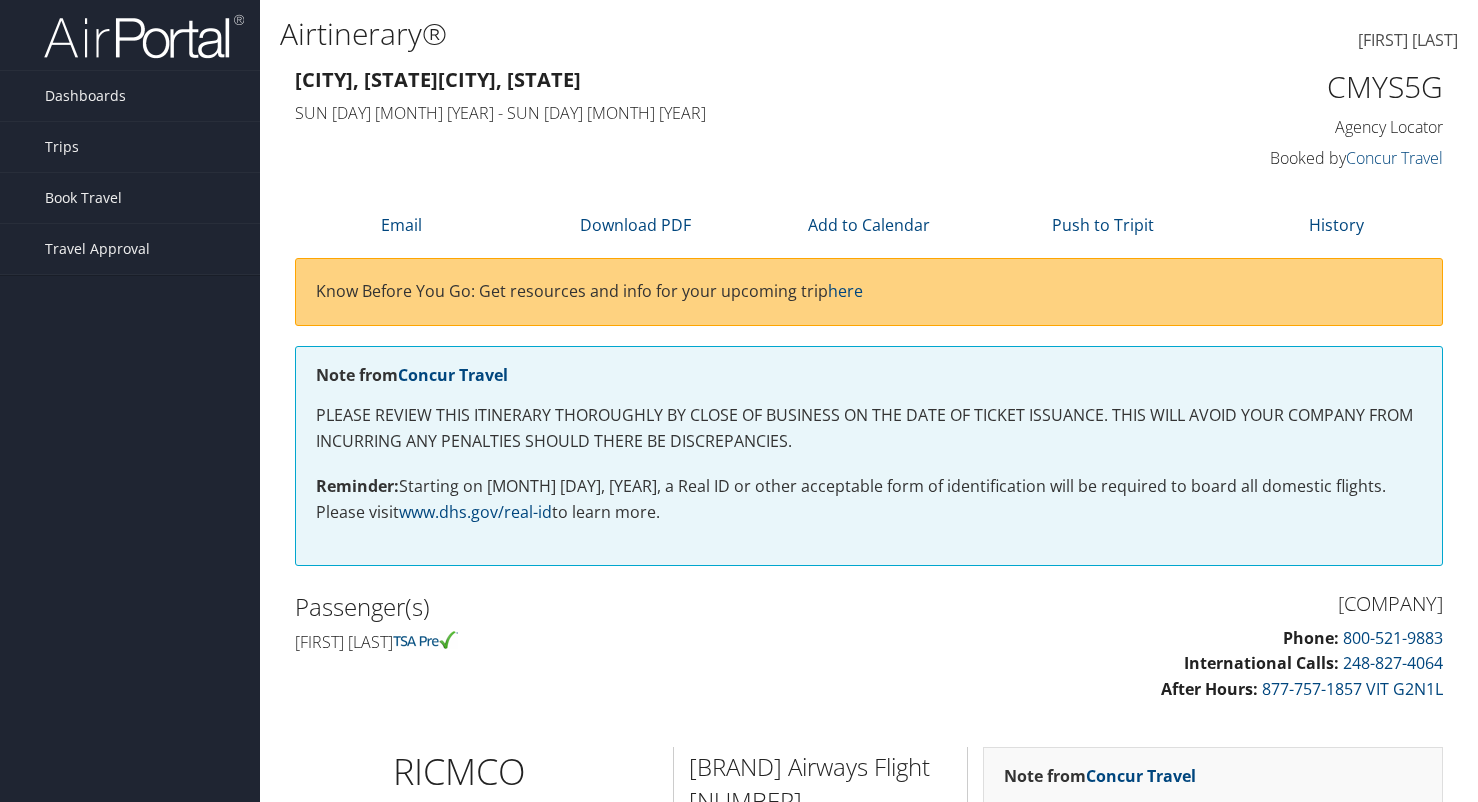 scroll, scrollTop: 0, scrollLeft: 0, axis: both 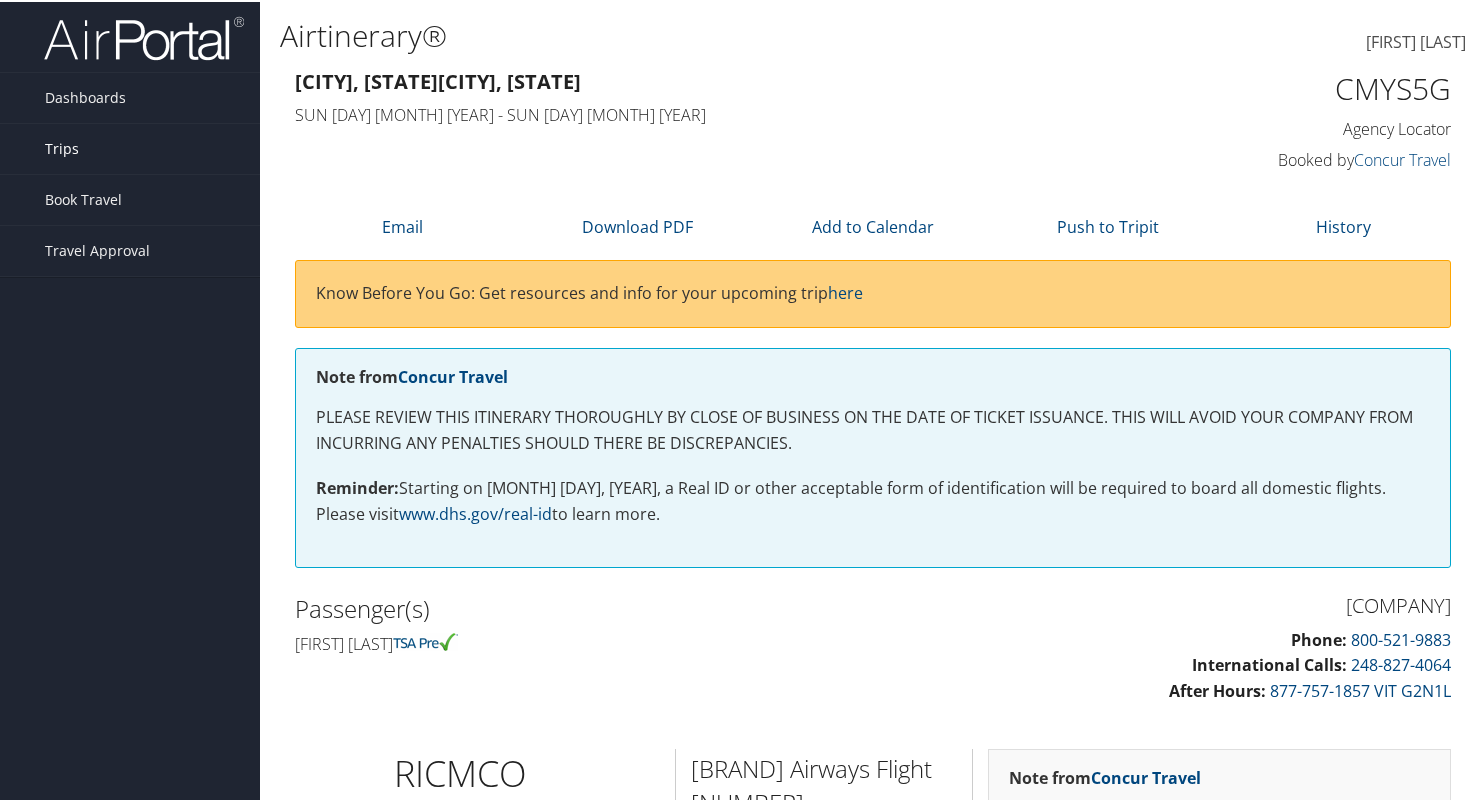 click on "Trips" at bounding box center [62, 147] 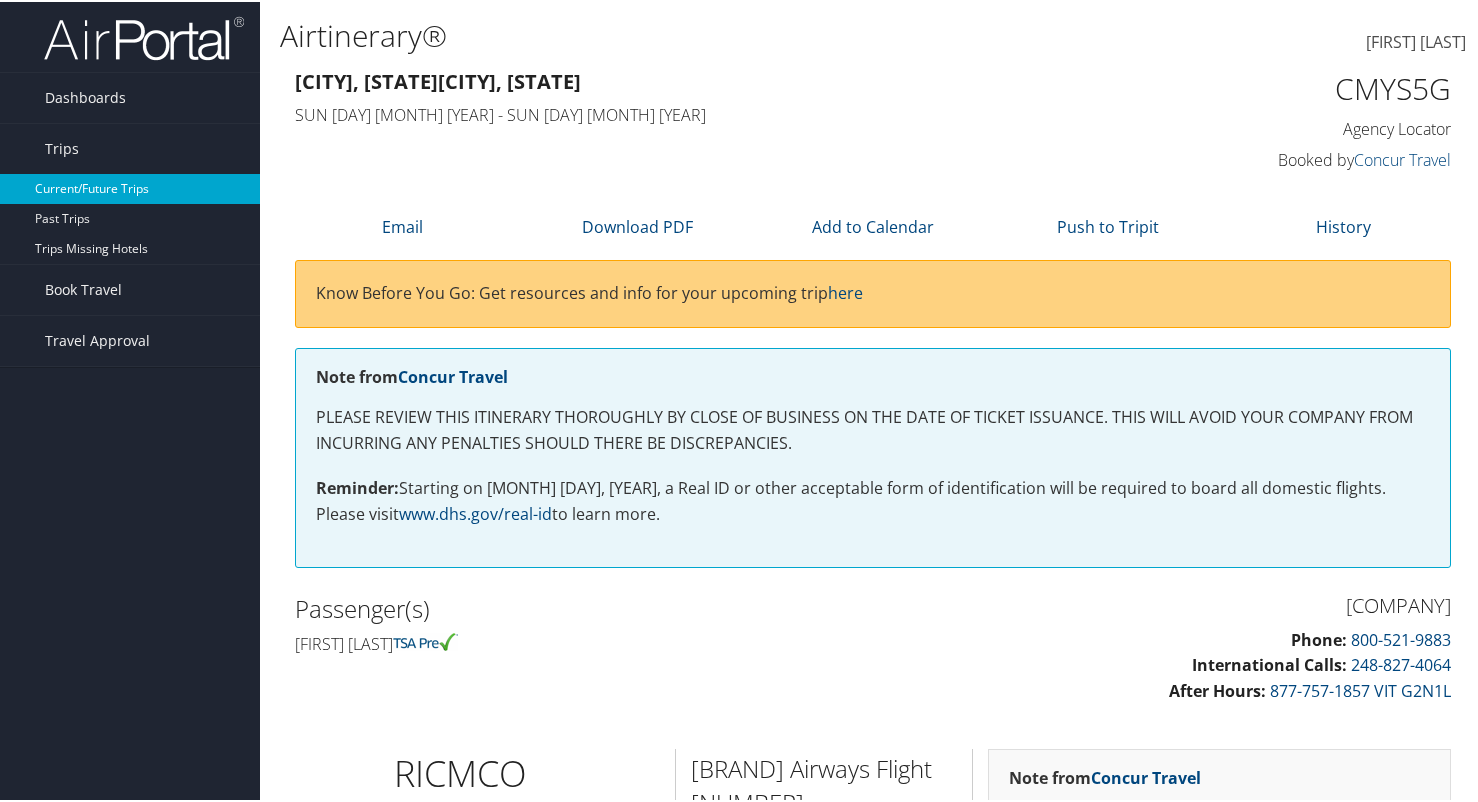 click on "Current/Future Trips" at bounding box center (130, 187) 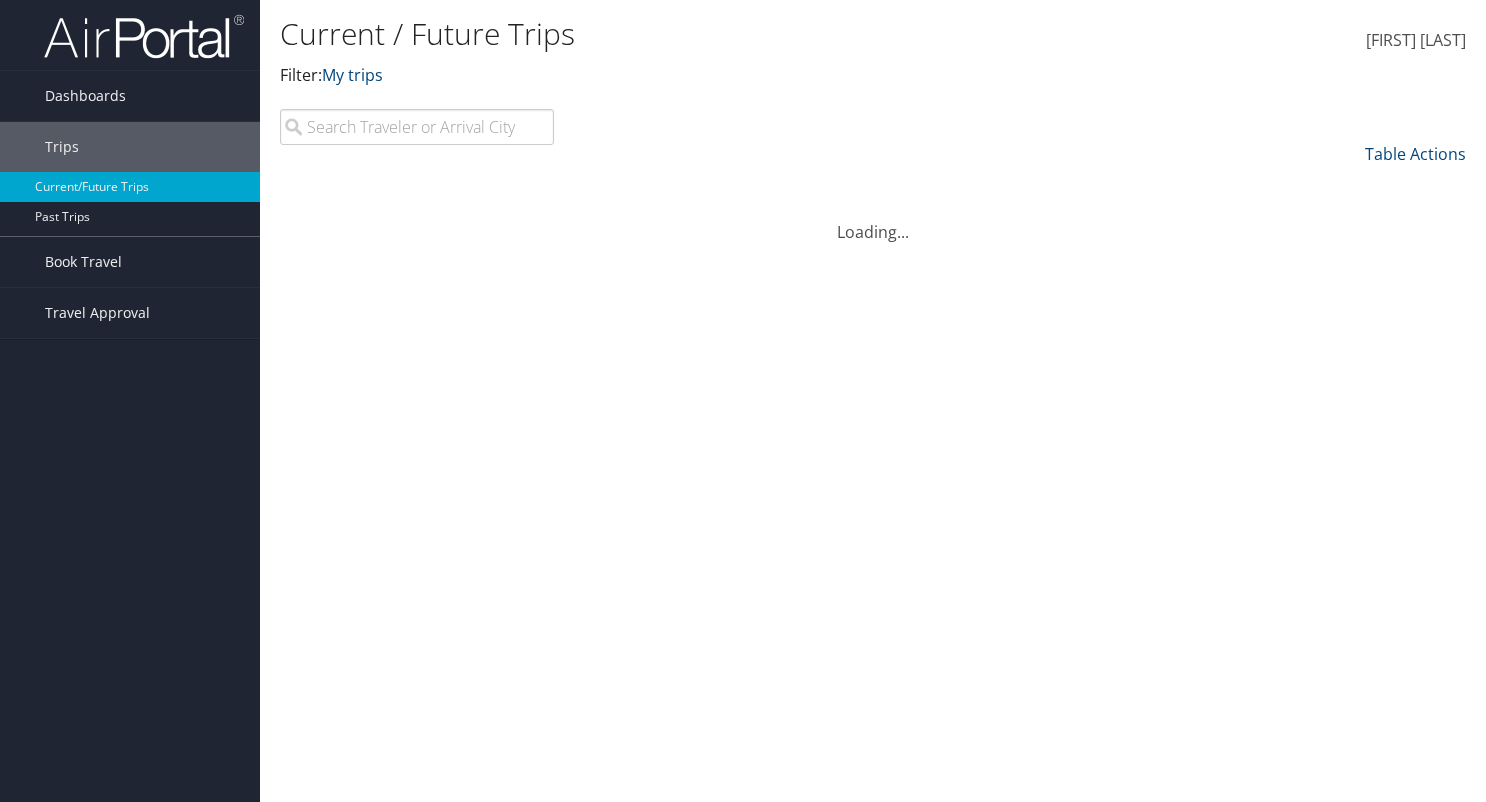 scroll, scrollTop: 0, scrollLeft: 0, axis: both 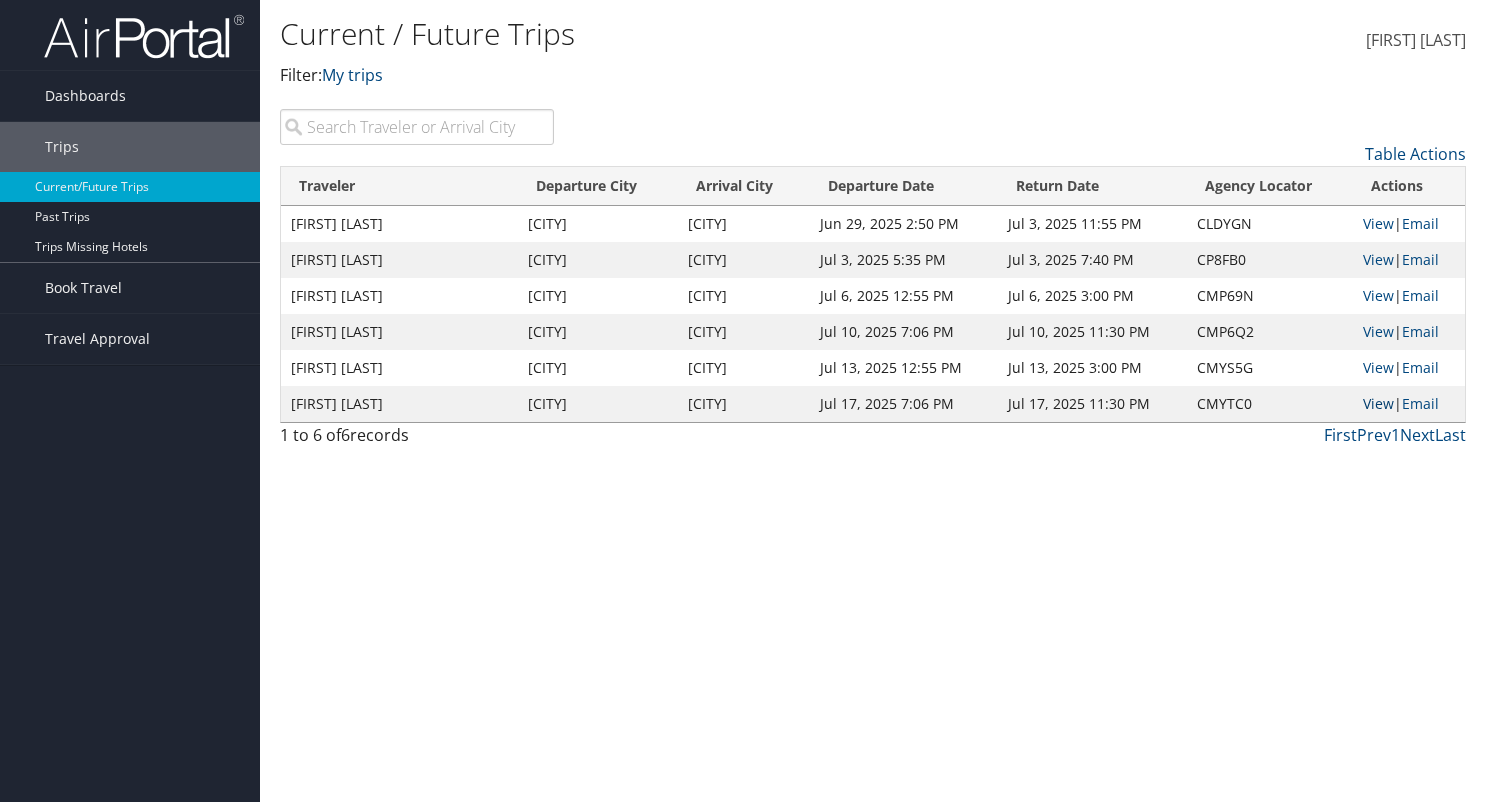 click on "View" at bounding box center (1378, 403) 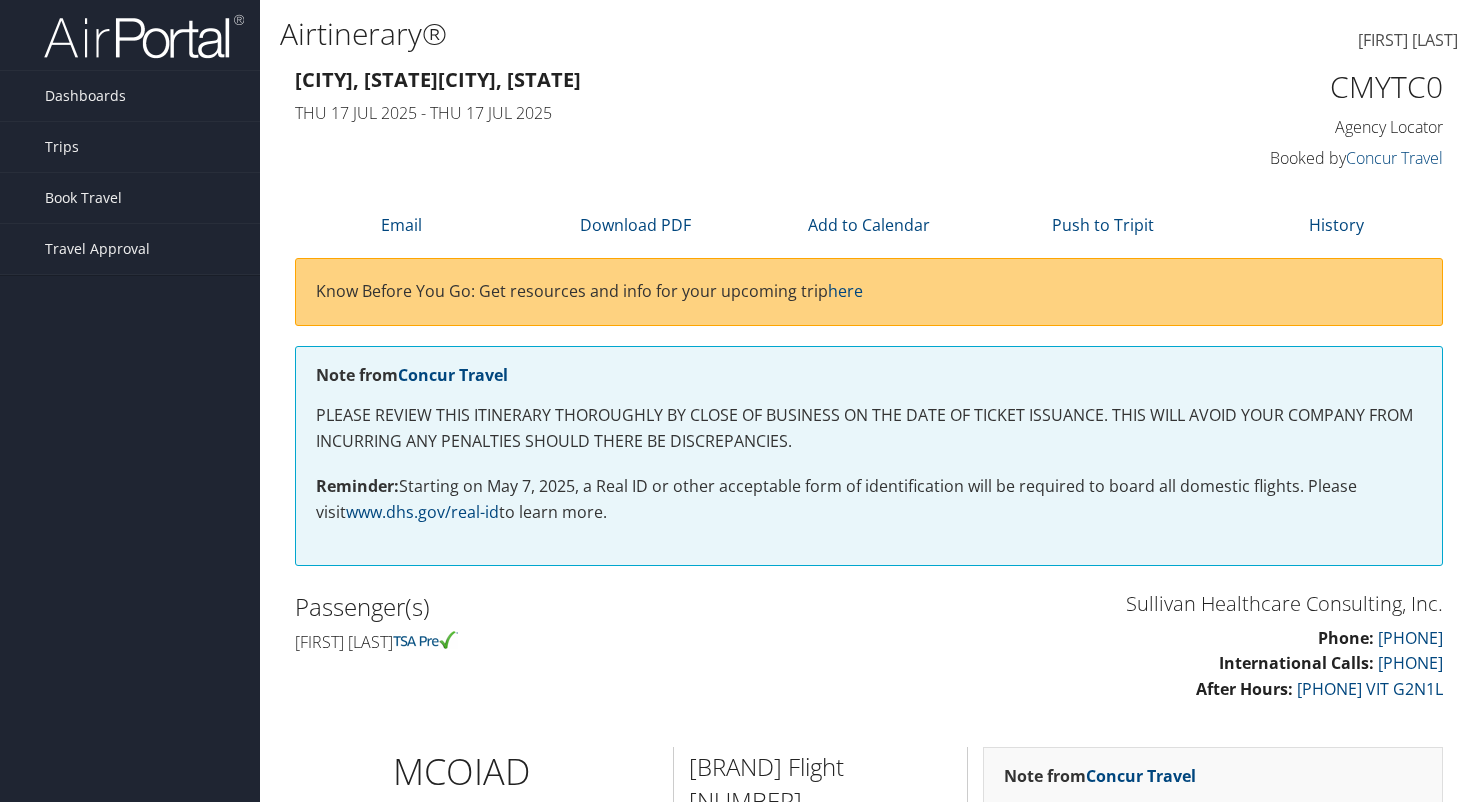 scroll, scrollTop: 0, scrollLeft: 0, axis: both 